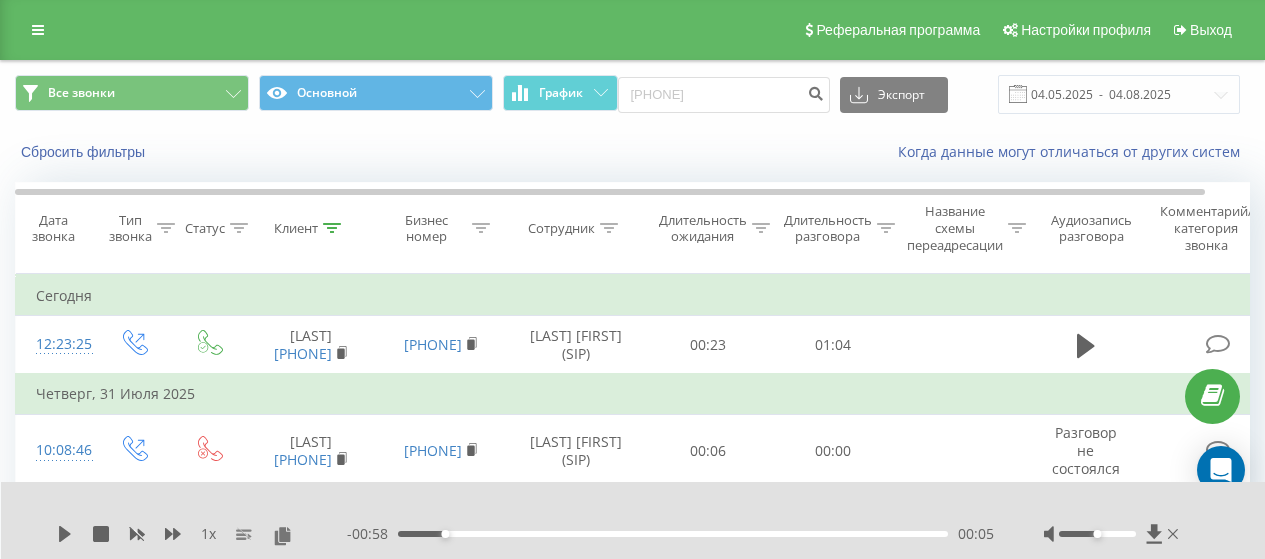 scroll, scrollTop: 0, scrollLeft: 0, axis: both 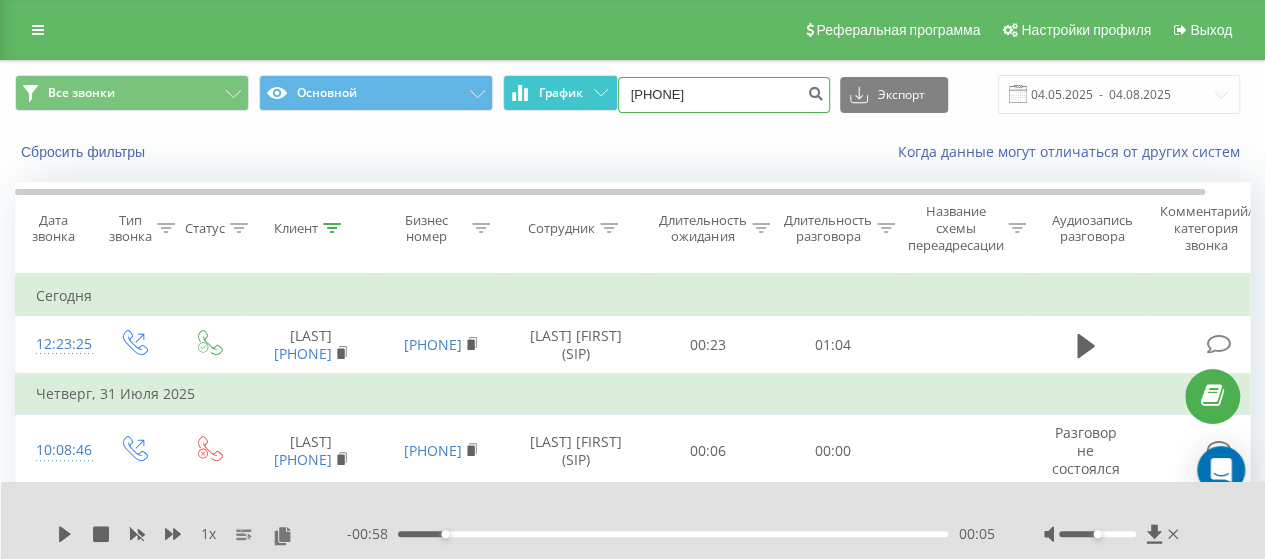 drag, startPoint x: 775, startPoint y: 94, endPoint x: 582, endPoint y: 94, distance: 193 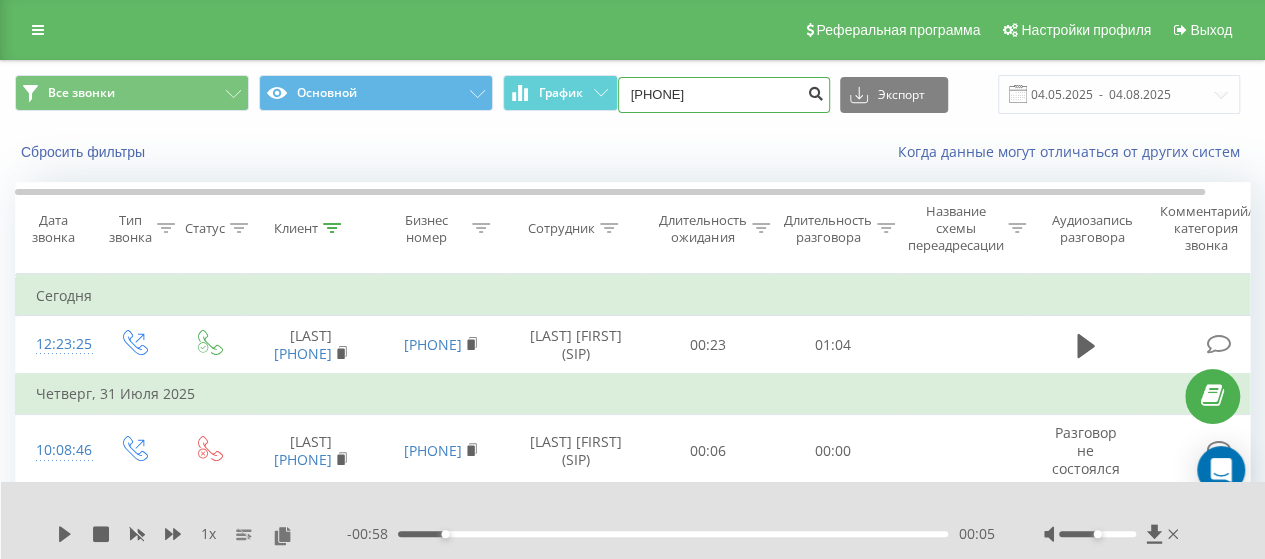 type on "[PHONE]" 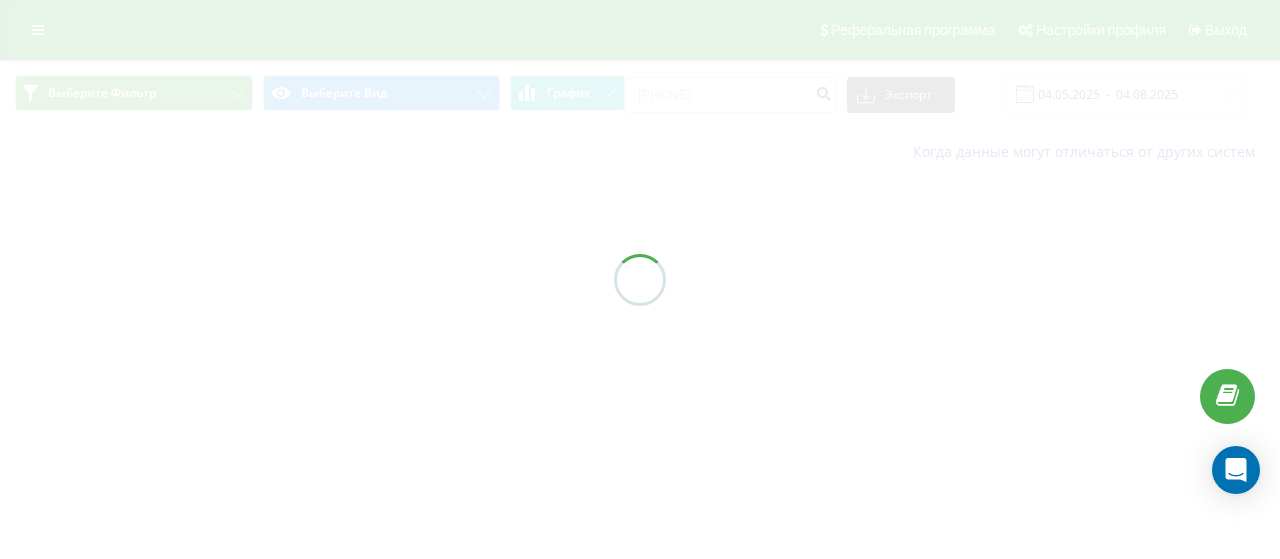scroll, scrollTop: 0, scrollLeft: 0, axis: both 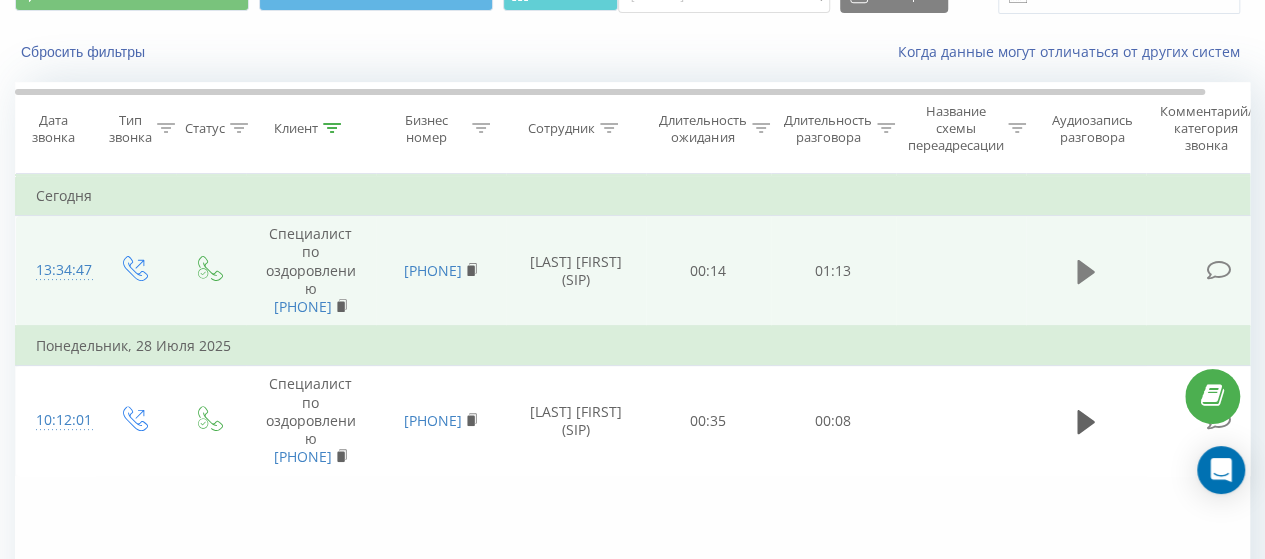 click 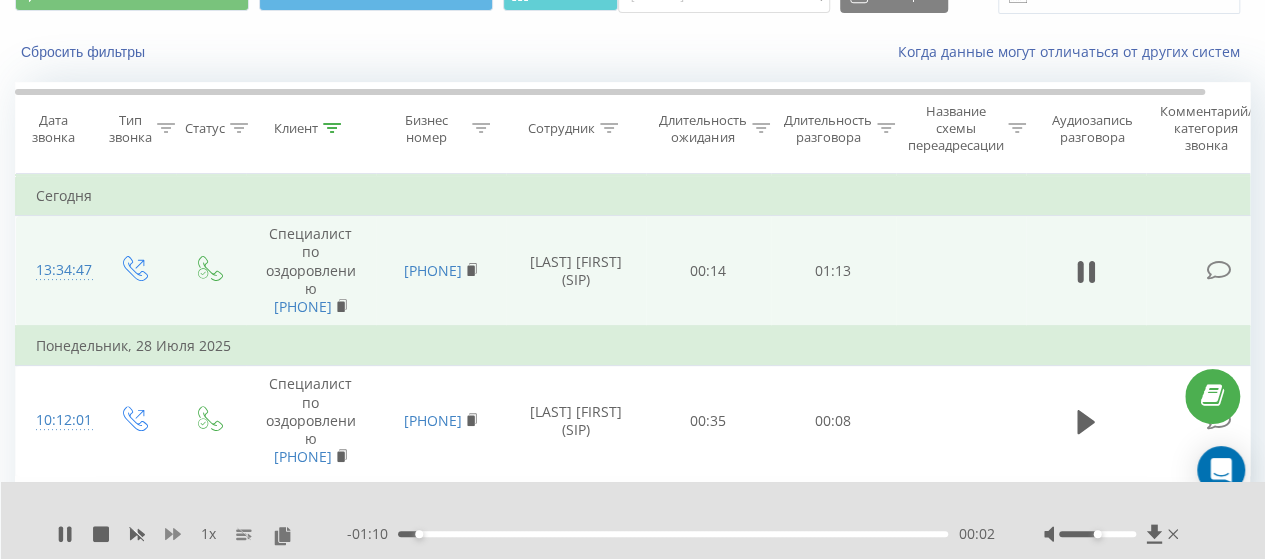 click 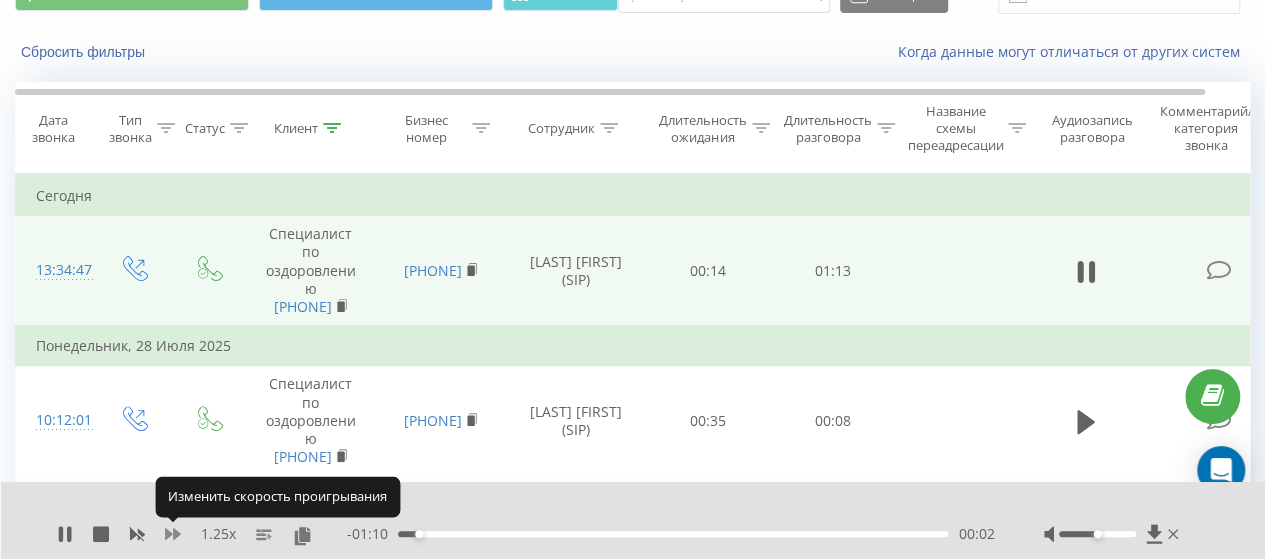 click 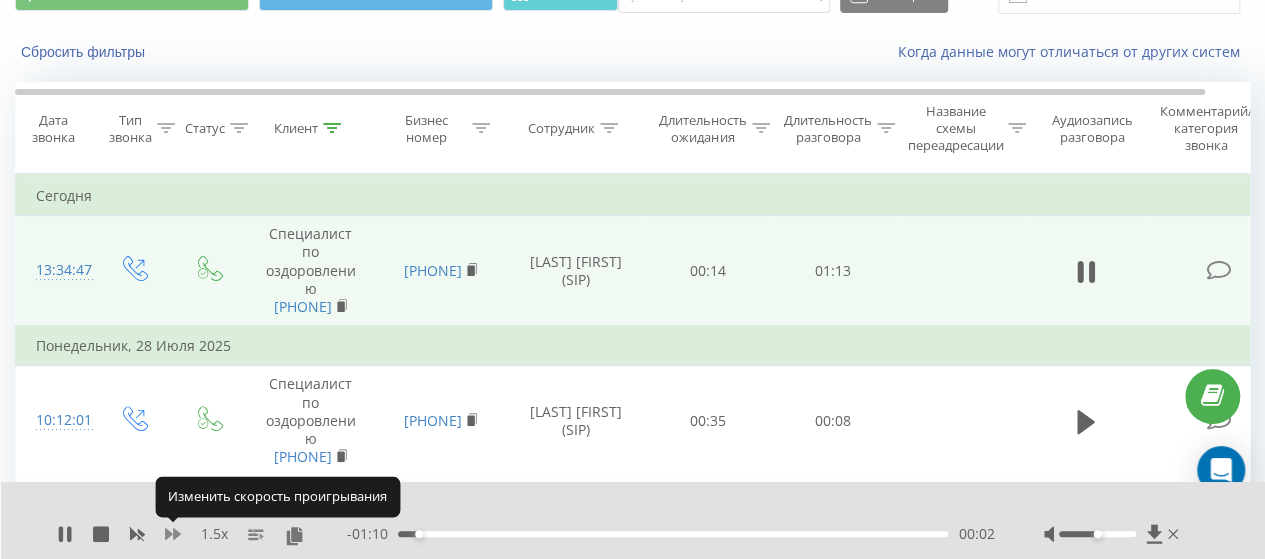 click 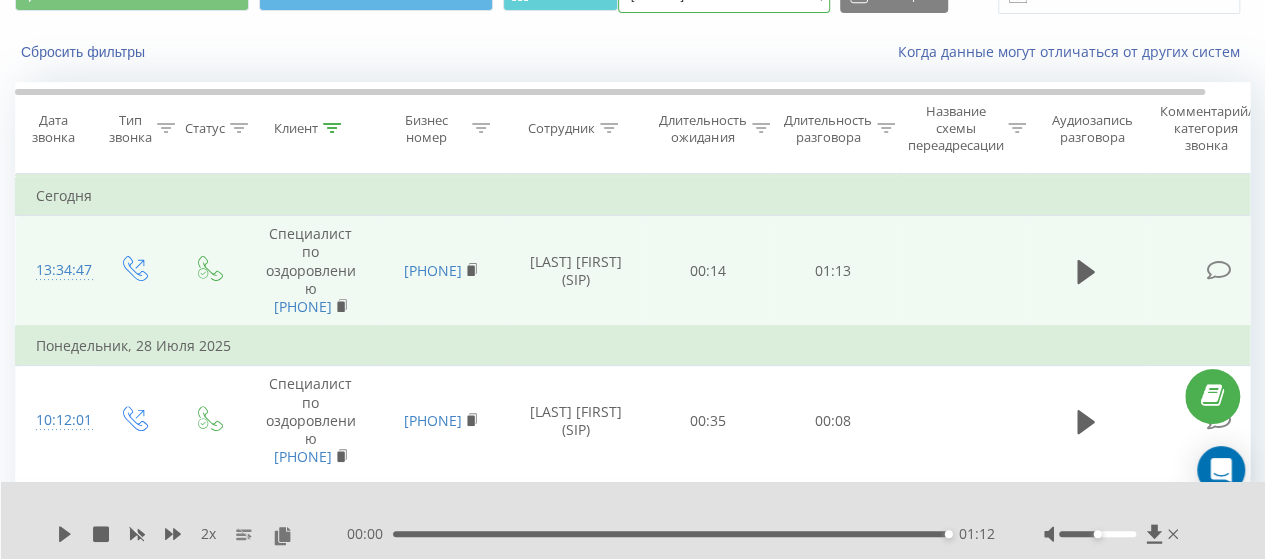 click on "77769222999" at bounding box center (724, -5) 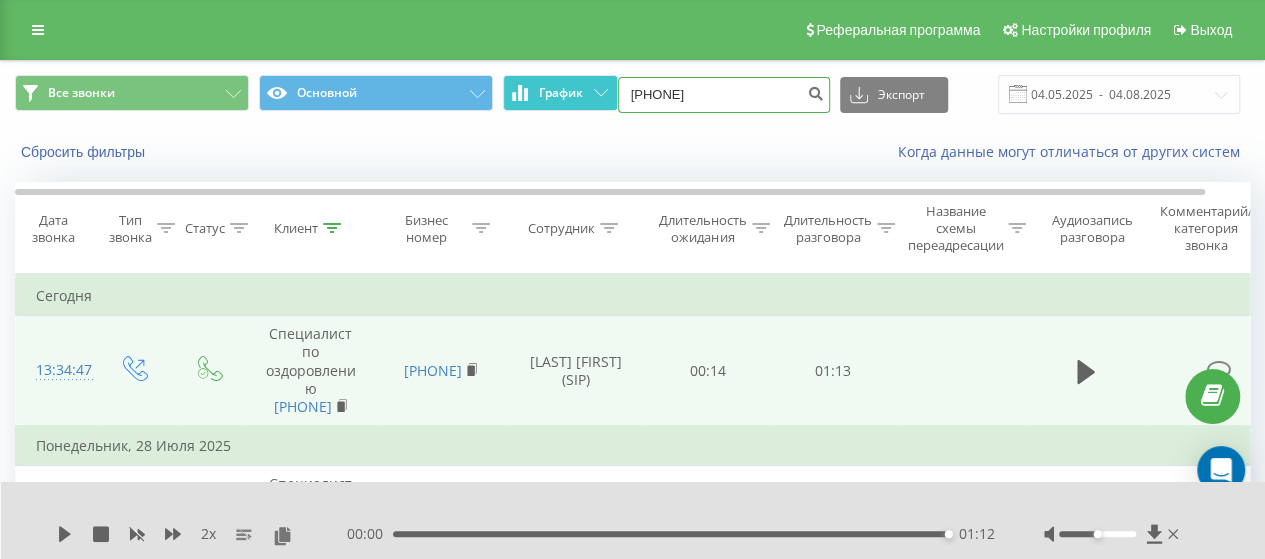 drag, startPoint x: 745, startPoint y: 103, endPoint x: 547, endPoint y: 97, distance: 198.09088 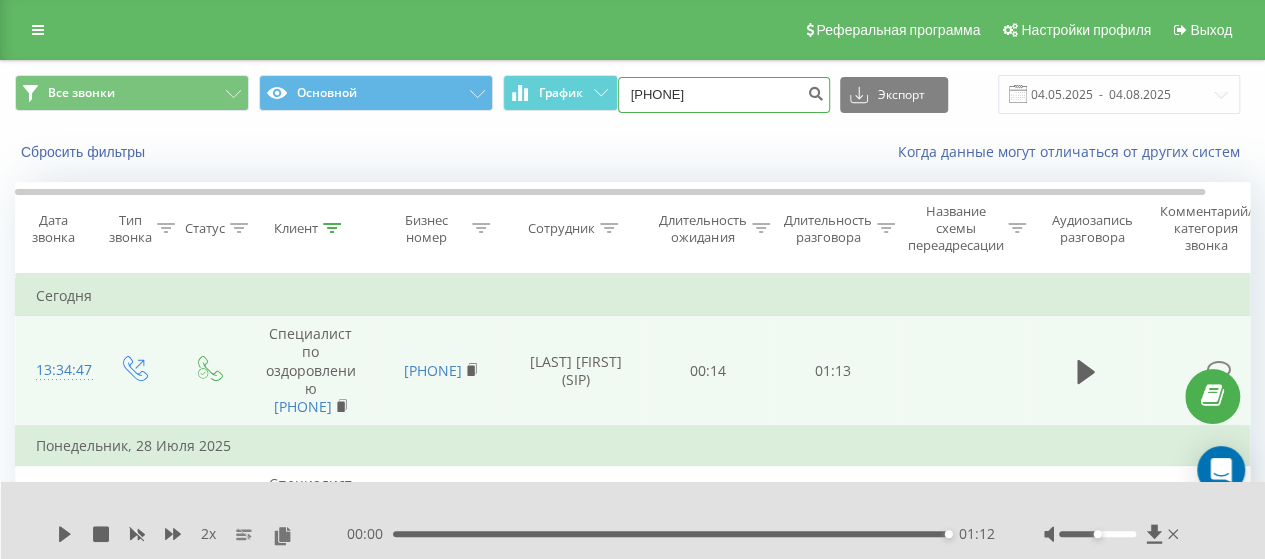 paste on "017793600" 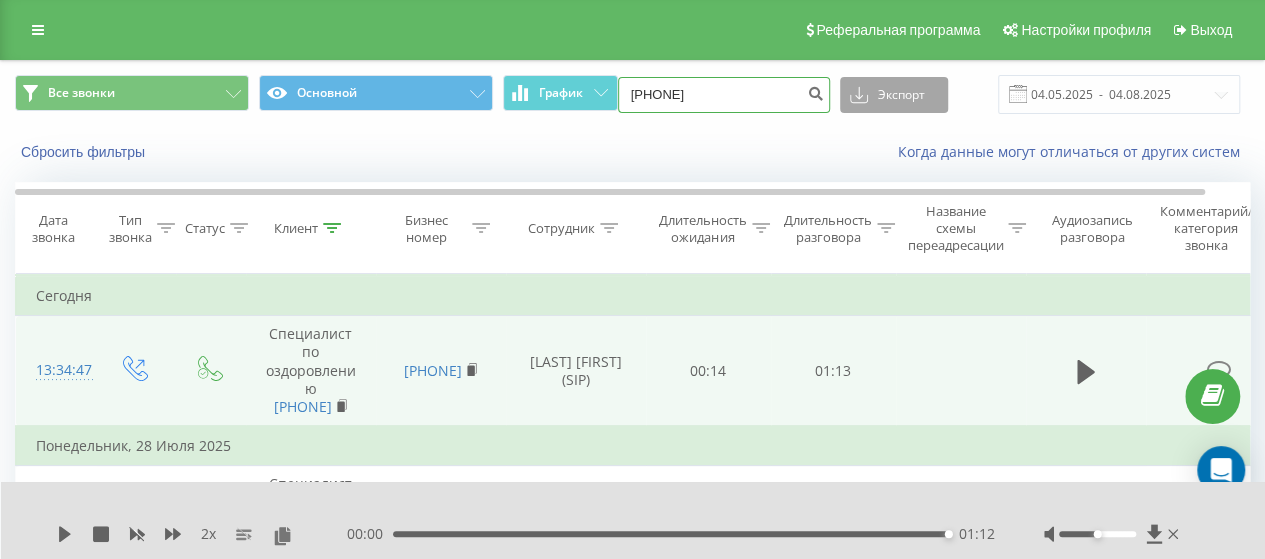 type on "77017793600" 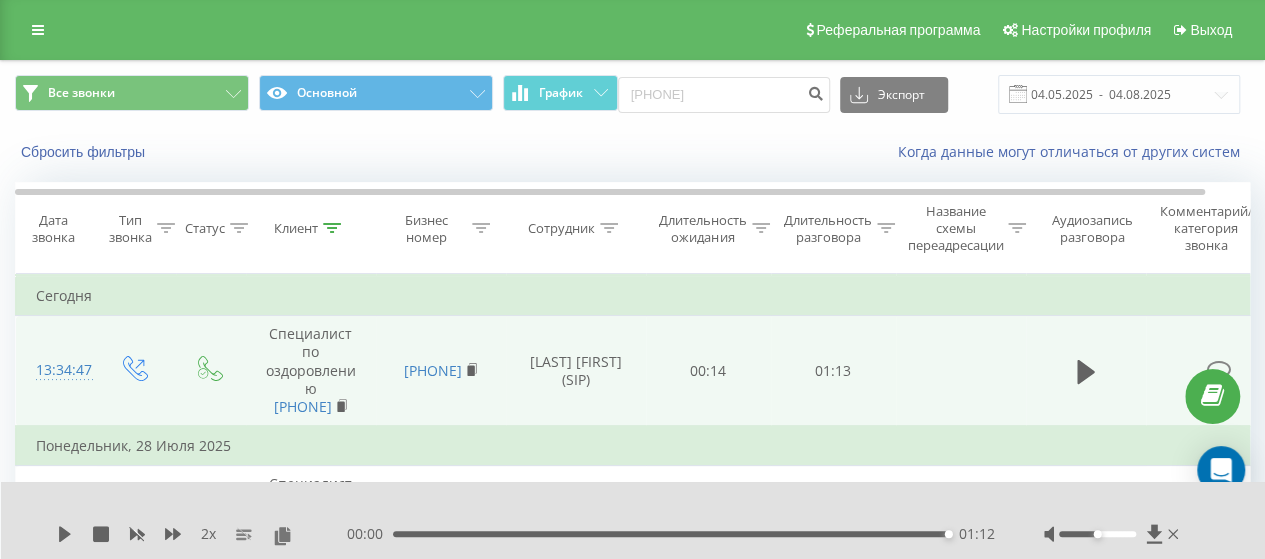 drag, startPoint x: 884, startPoint y: 87, endPoint x: 780, endPoint y: 139, distance: 116.275536 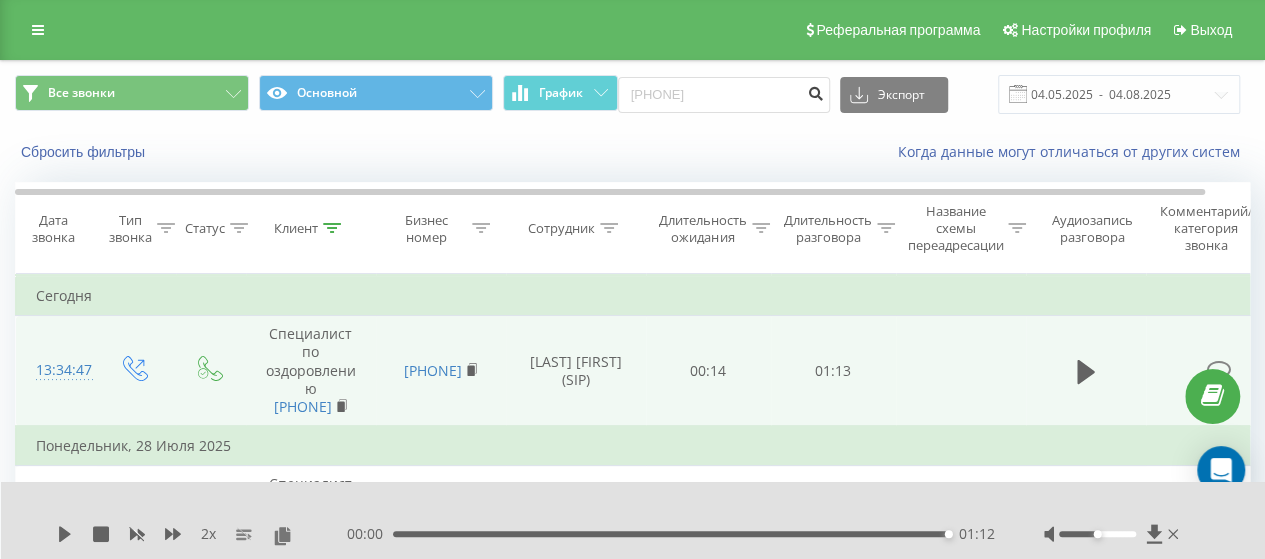 click at bounding box center [816, 95] 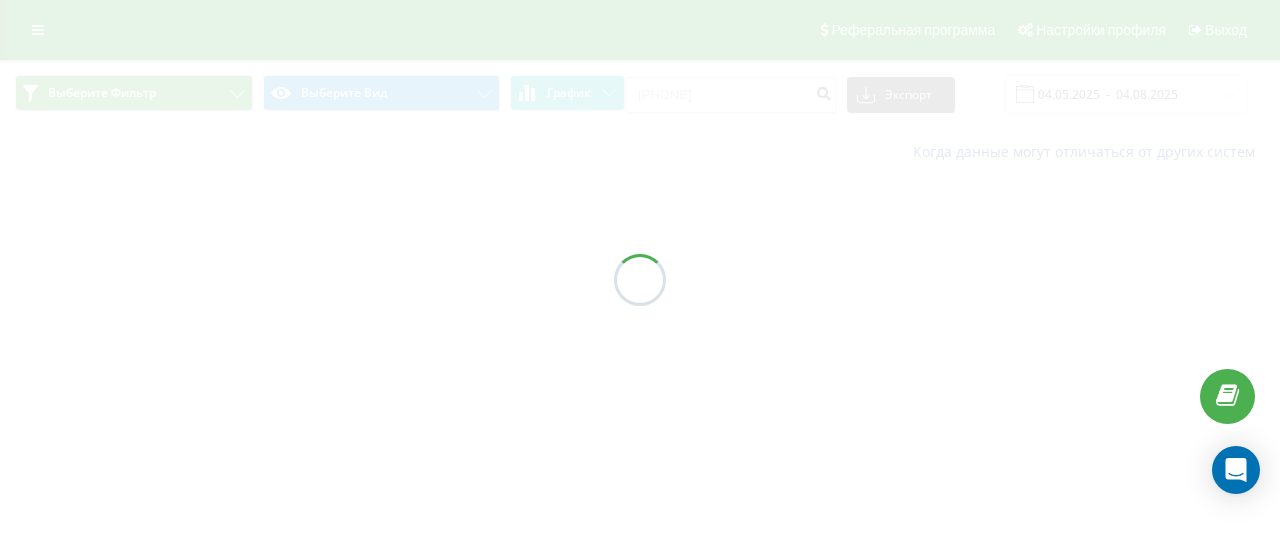 scroll, scrollTop: 0, scrollLeft: 0, axis: both 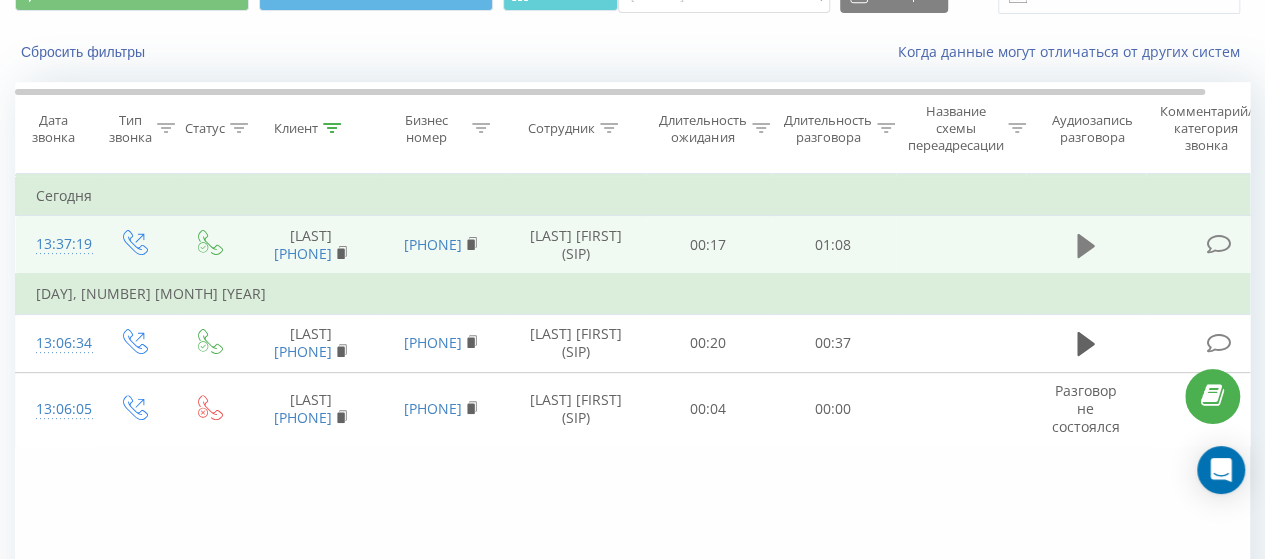 click 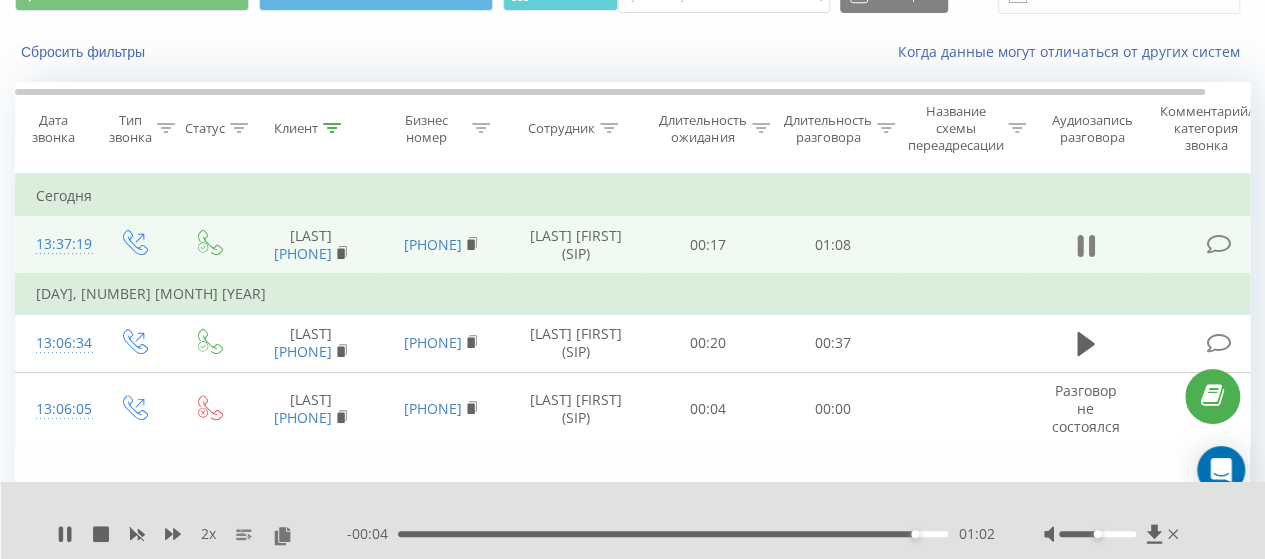 click 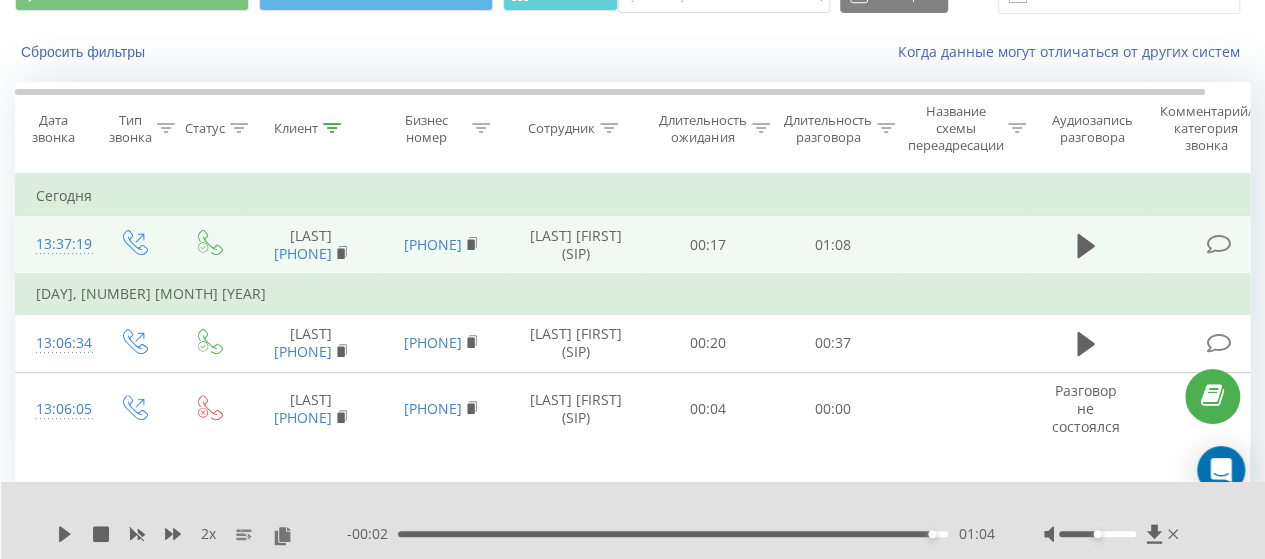 scroll, scrollTop: 0, scrollLeft: 0, axis: both 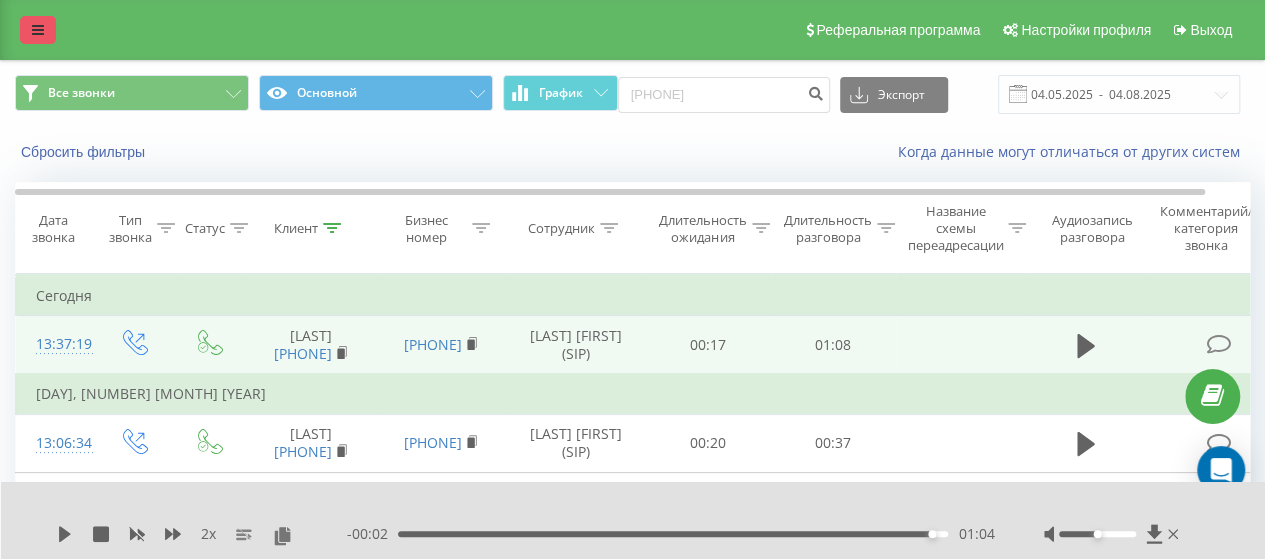 click at bounding box center [38, 30] 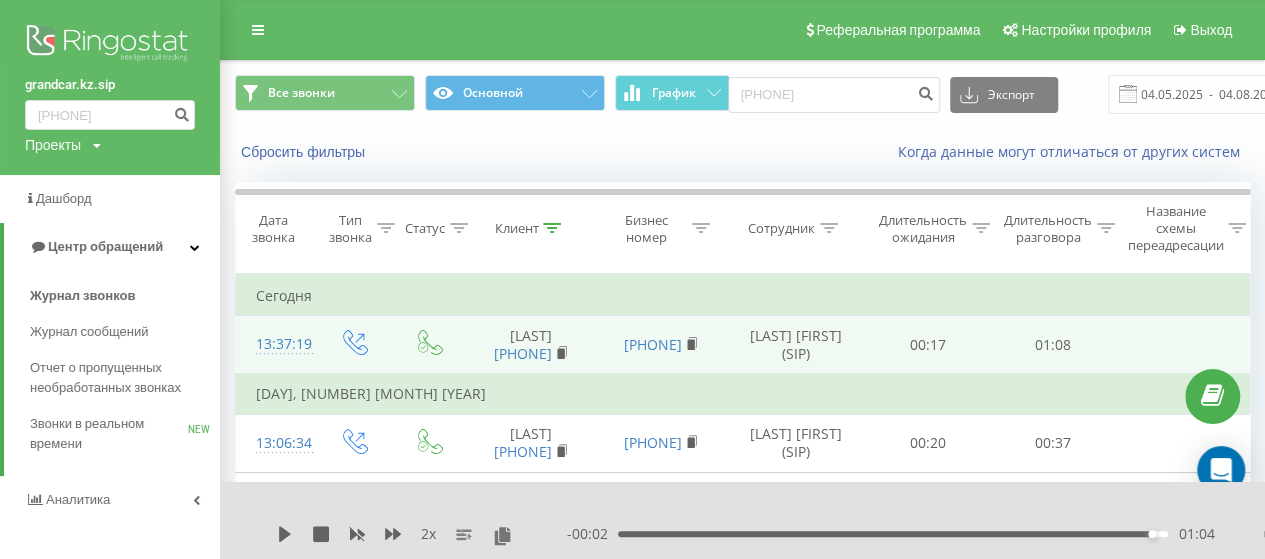 click at bounding box center [110, 45] 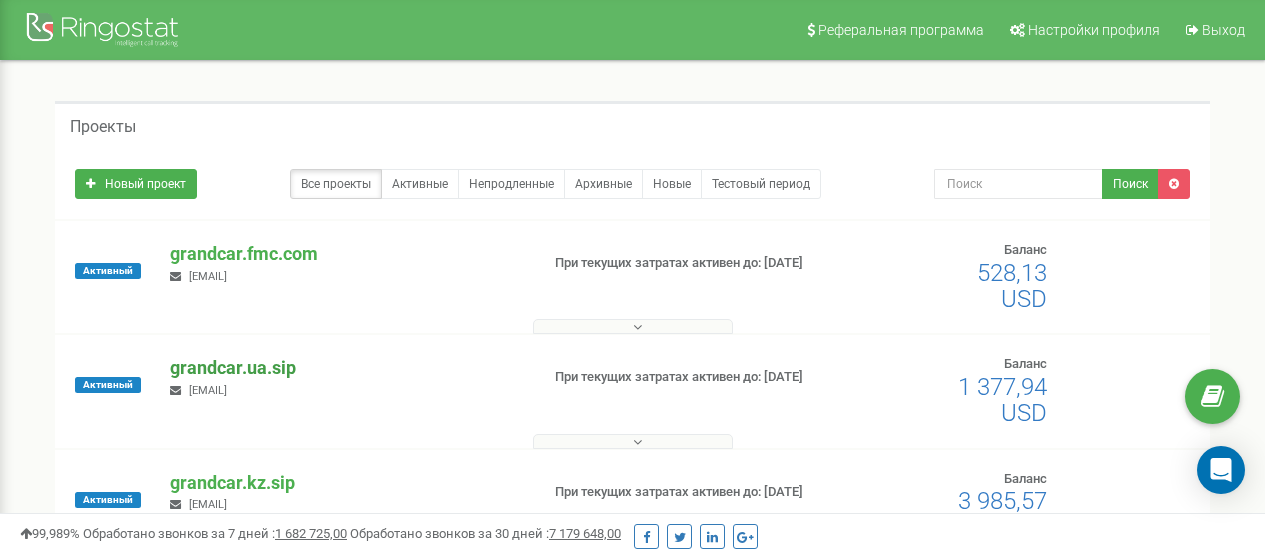 scroll, scrollTop: 200, scrollLeft: 0, axis: vertical 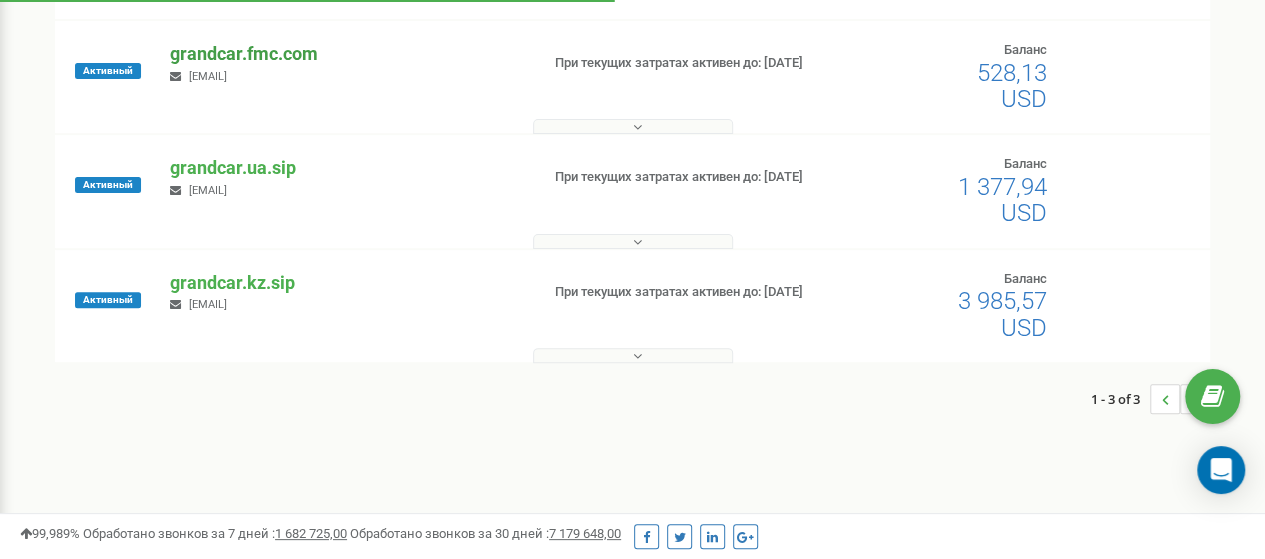 click on "grandcar.fmc.com" at bounding box center [346, 54] 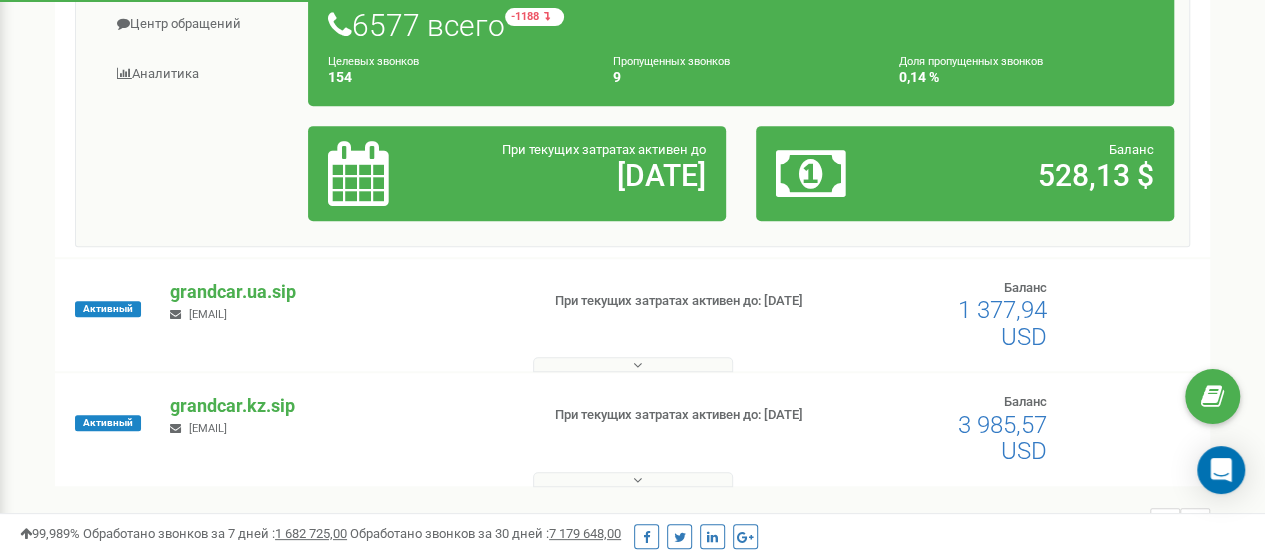 scroll, scrollTop: 200, scrollLeft: 0, axis: vertical 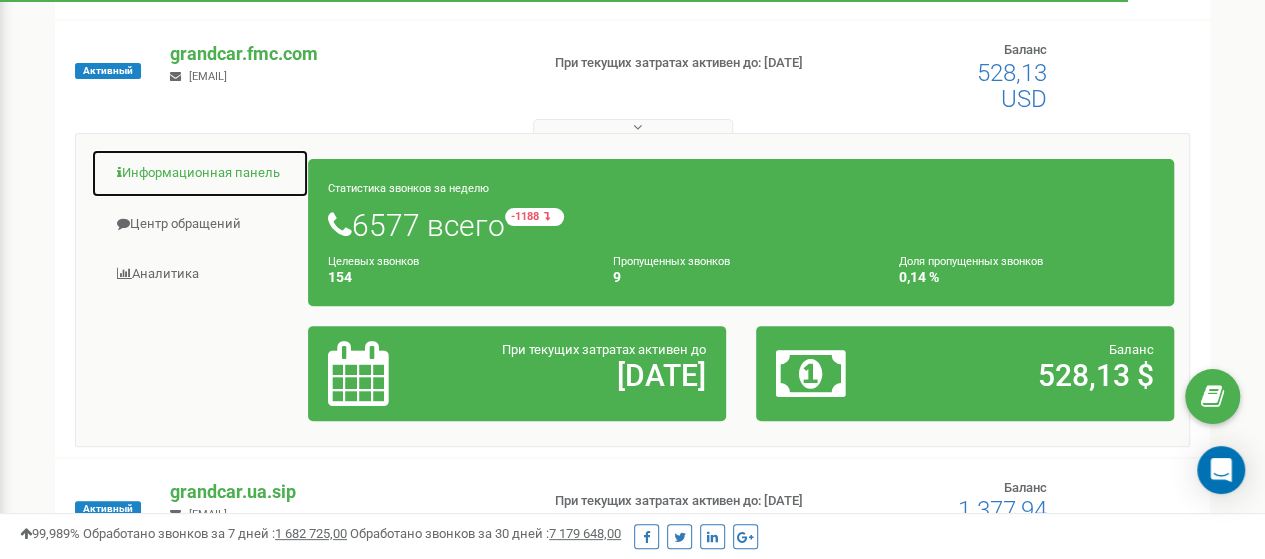 click on "Информационная панель" at bounding box center [200, 173] 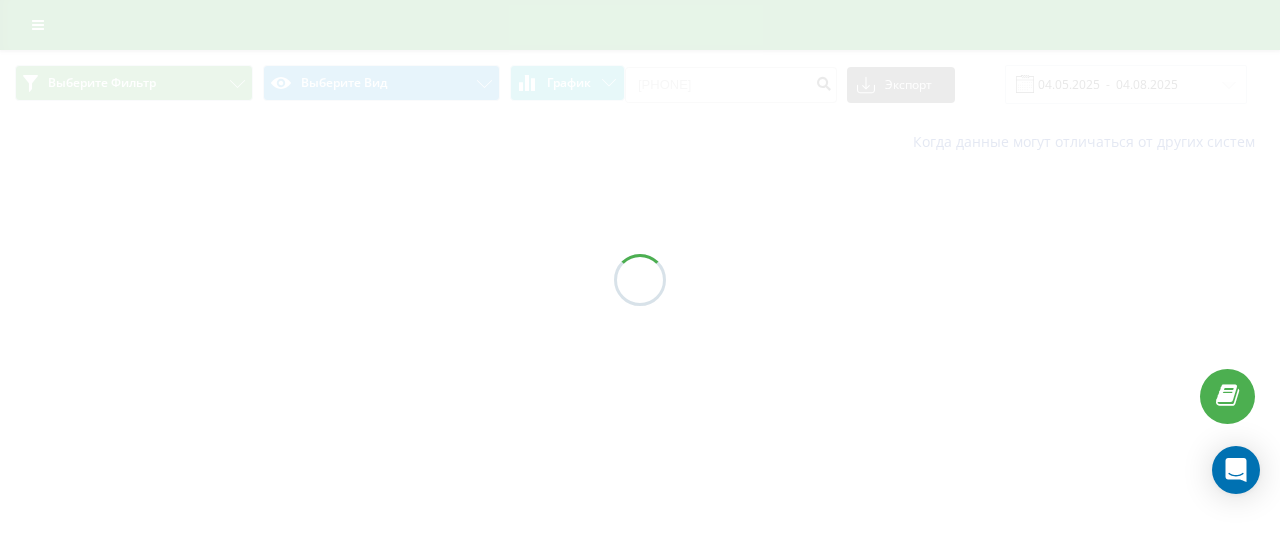 scroll, scrollTop: 0, scrollLeft: 0, axis: both 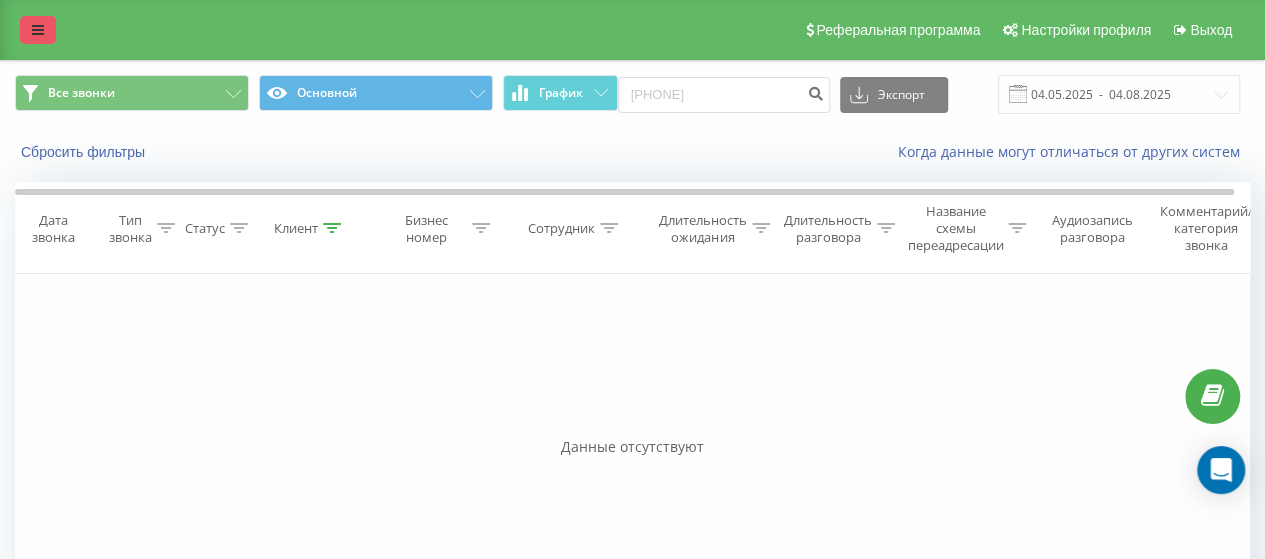 click at bounding box center [38, 30] 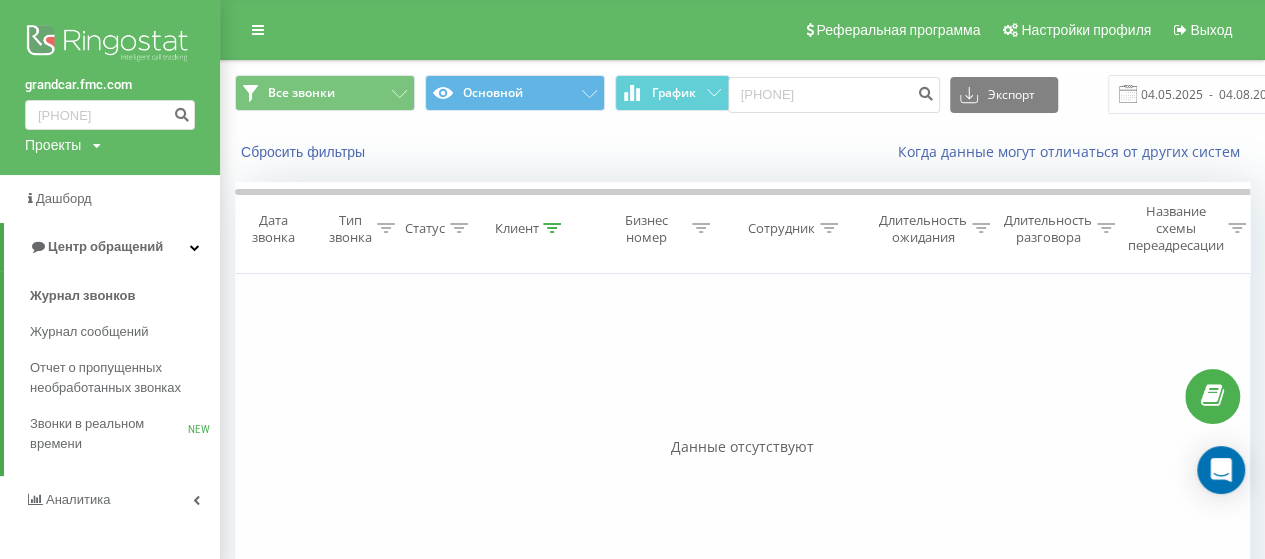 click at bounding box center [110, 45] 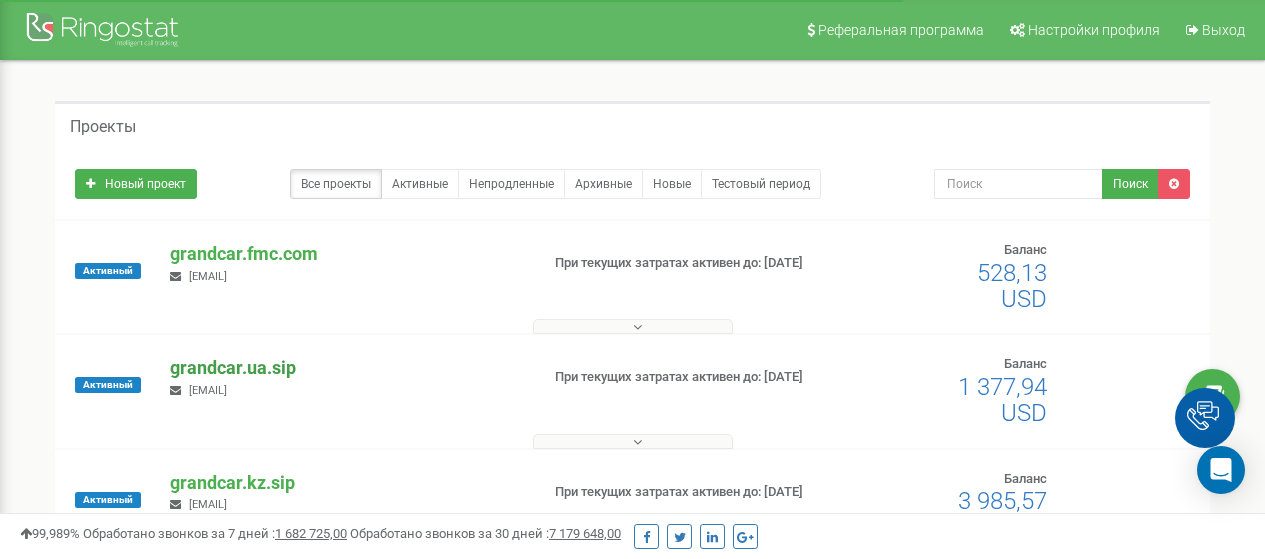 scroll, scrollTop: 0, scrollLeft: 0, axis: both 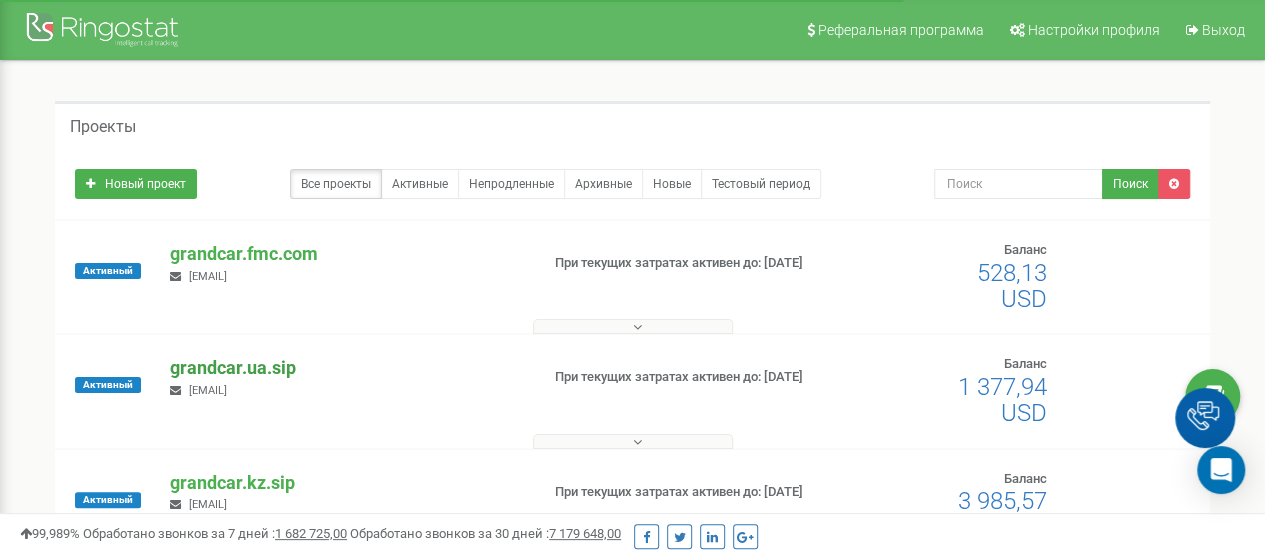 click on "grandcar.ua.sip" at bounding box center [346, 368] 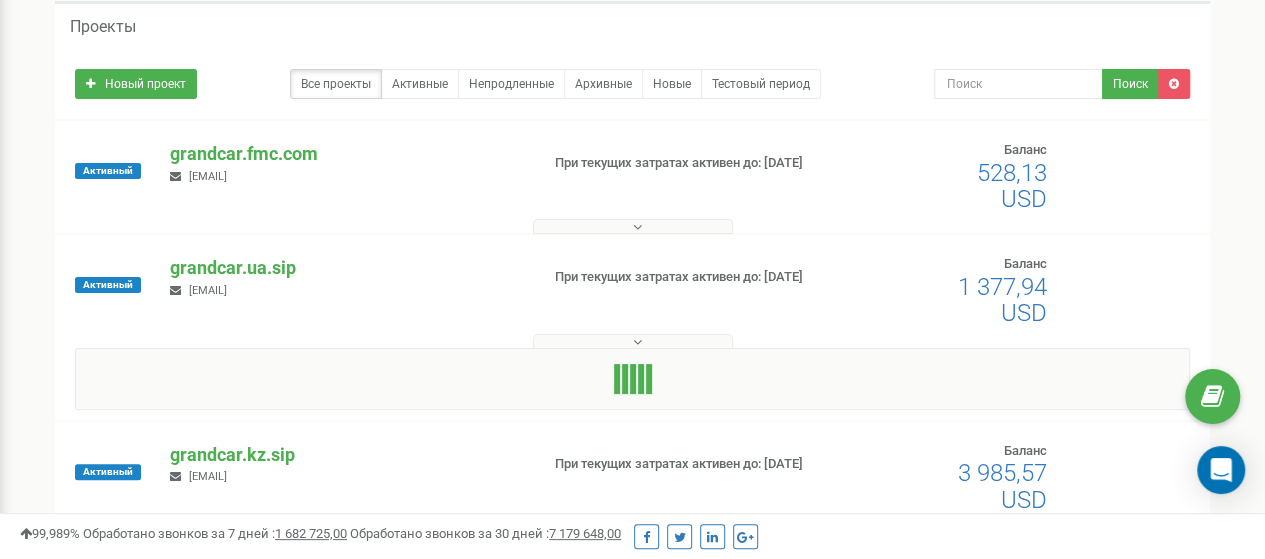 scroll, scrollTop: 200, scrollLeft: 0, axis: vertical 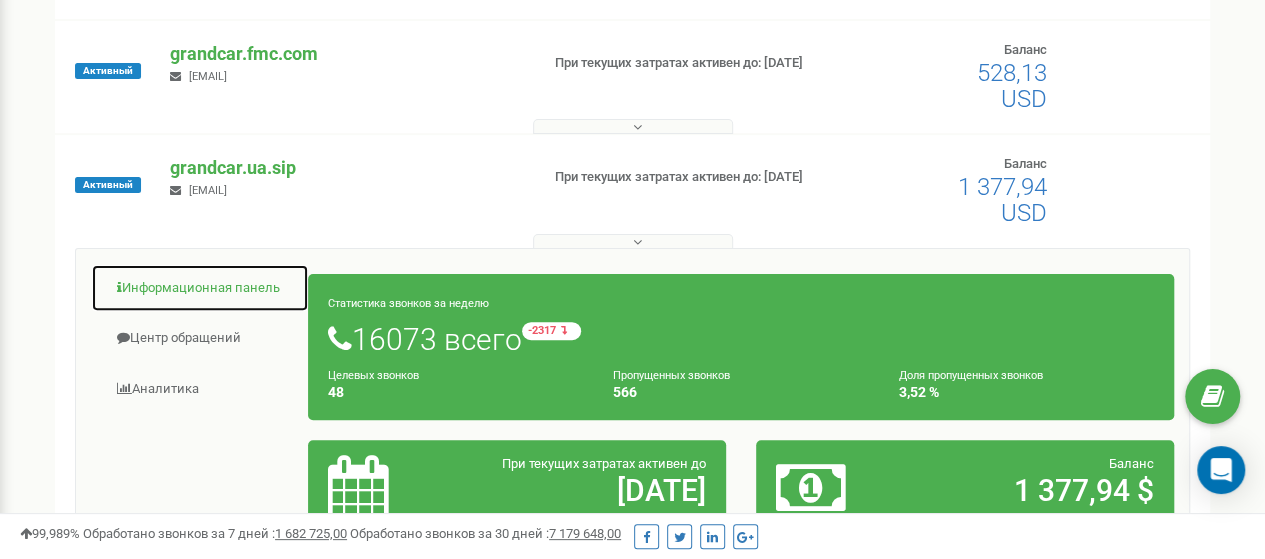 click on "Информационная панель" at bounding box center (200, 288) 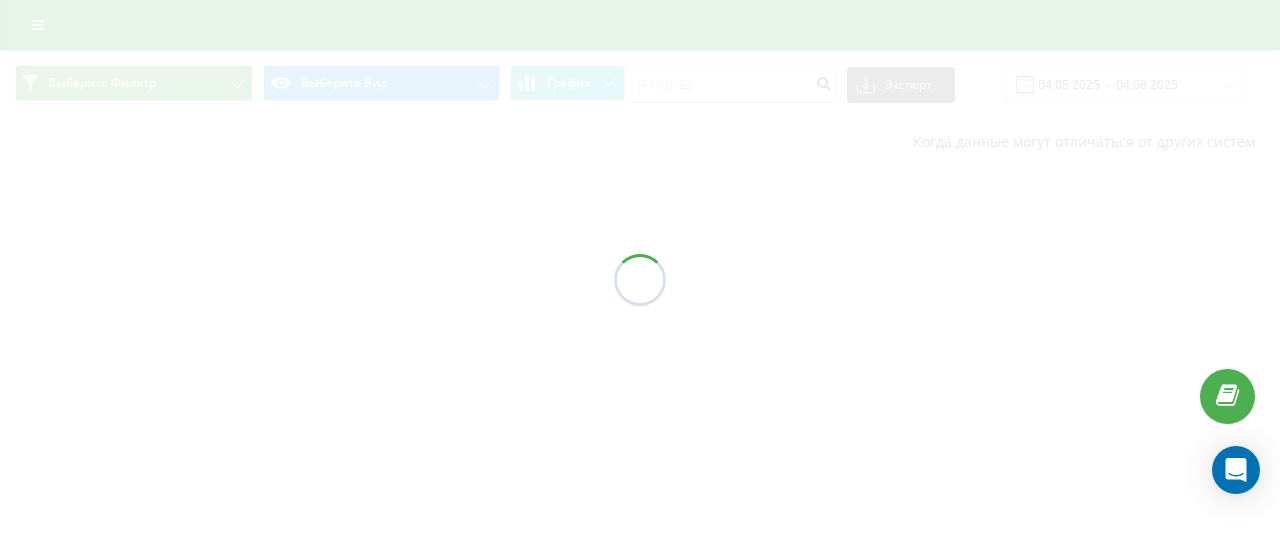 scroll, scrollTop: 0, scrollLeft: 0, axis: both 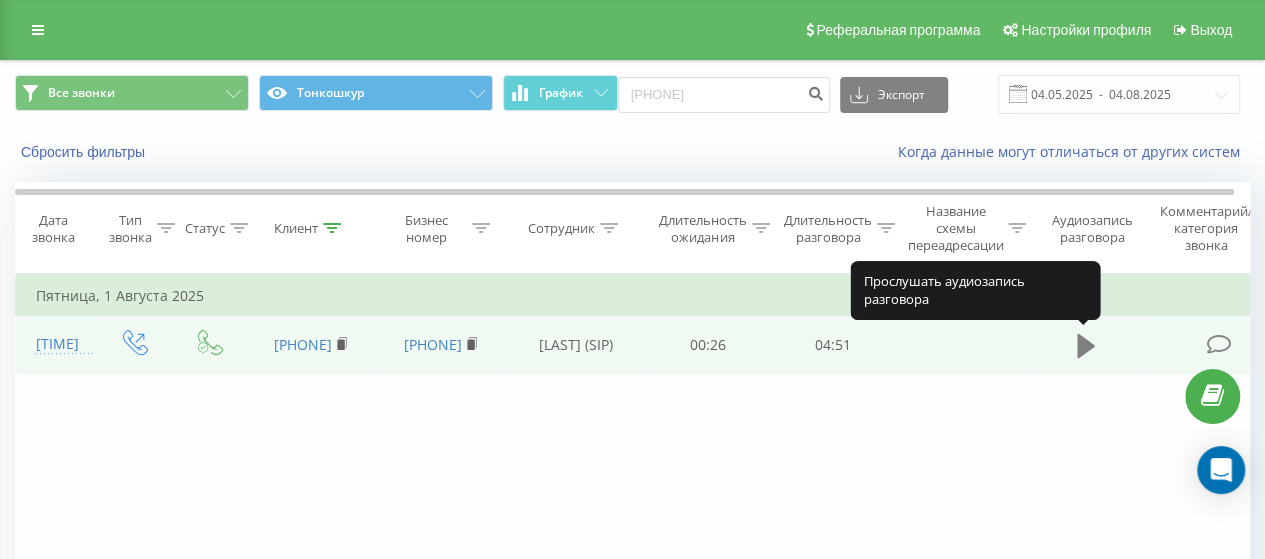 click 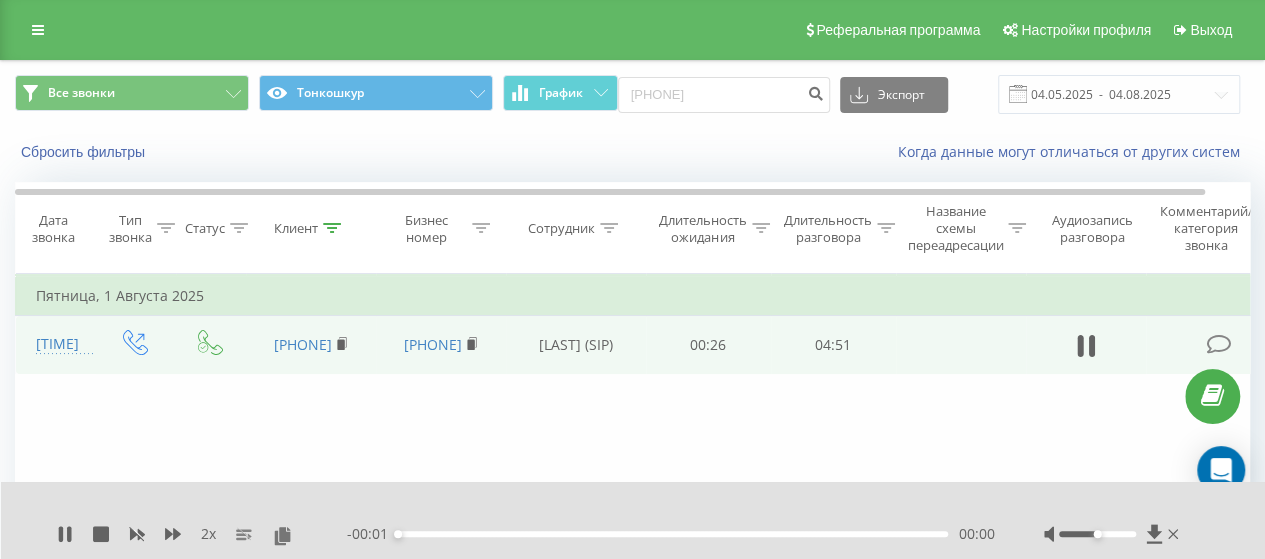 scroll, scrollTop: 100, scrollLeft: 0, axis: vertical 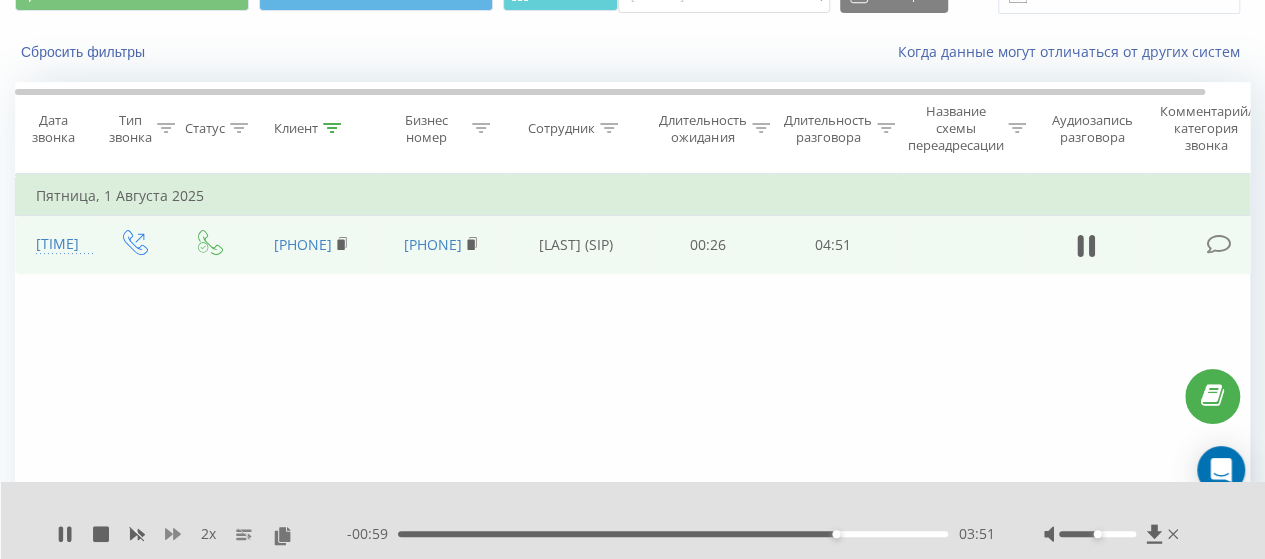 click 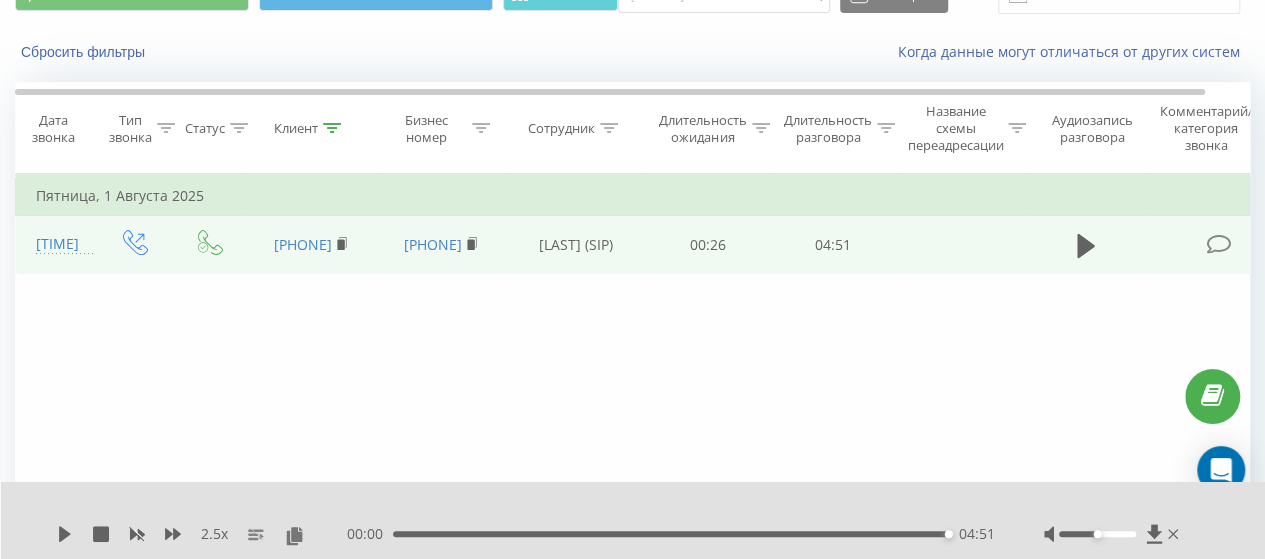 scroll, scrollTop: 0, scrollLeft: 0, axis: both 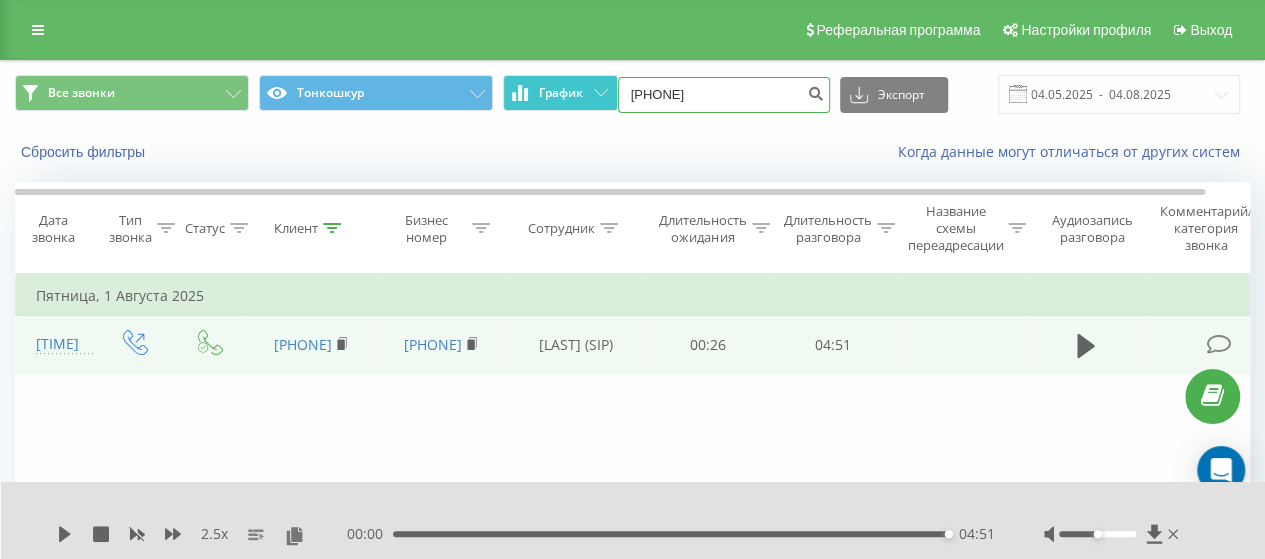 drag, startPoint x: 774, startPoint y: 85, endPoint x: 551, endPoint y: 87, distance: 223.00897 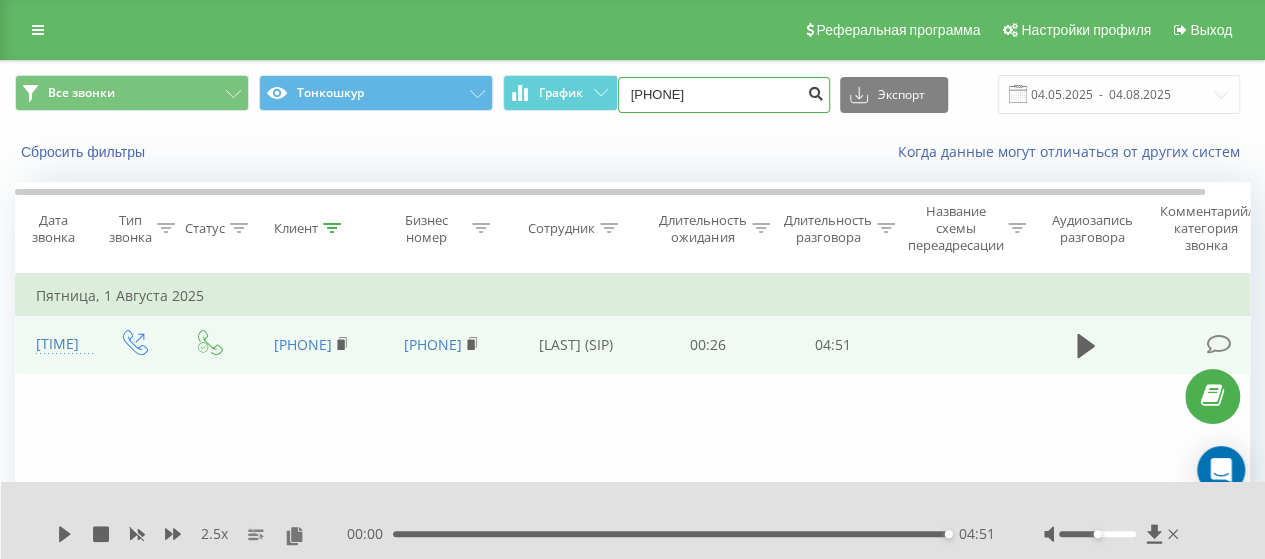 type on "[PHONE]" 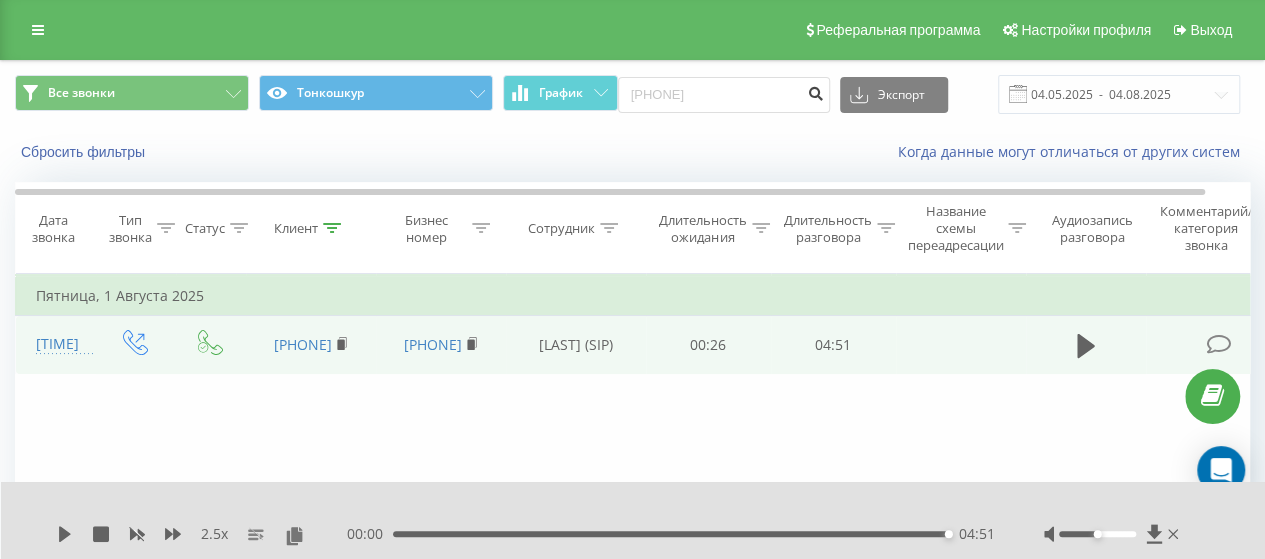 click at bounding box center (816, 91) 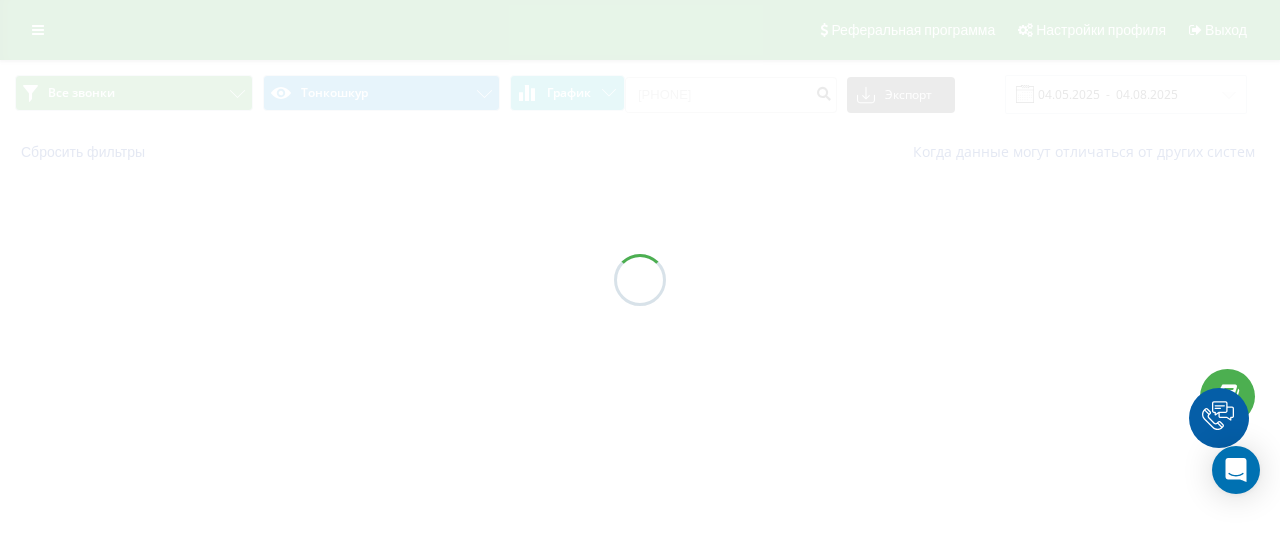 scroll, scrollTop: 0, scrollLeft: 0, axis: both 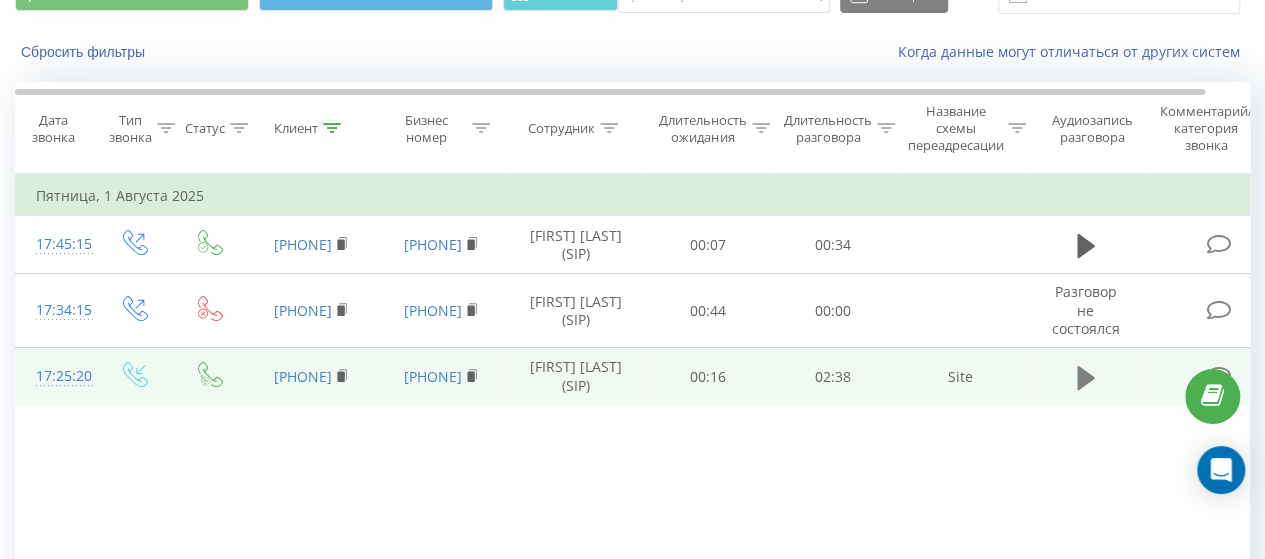 click 